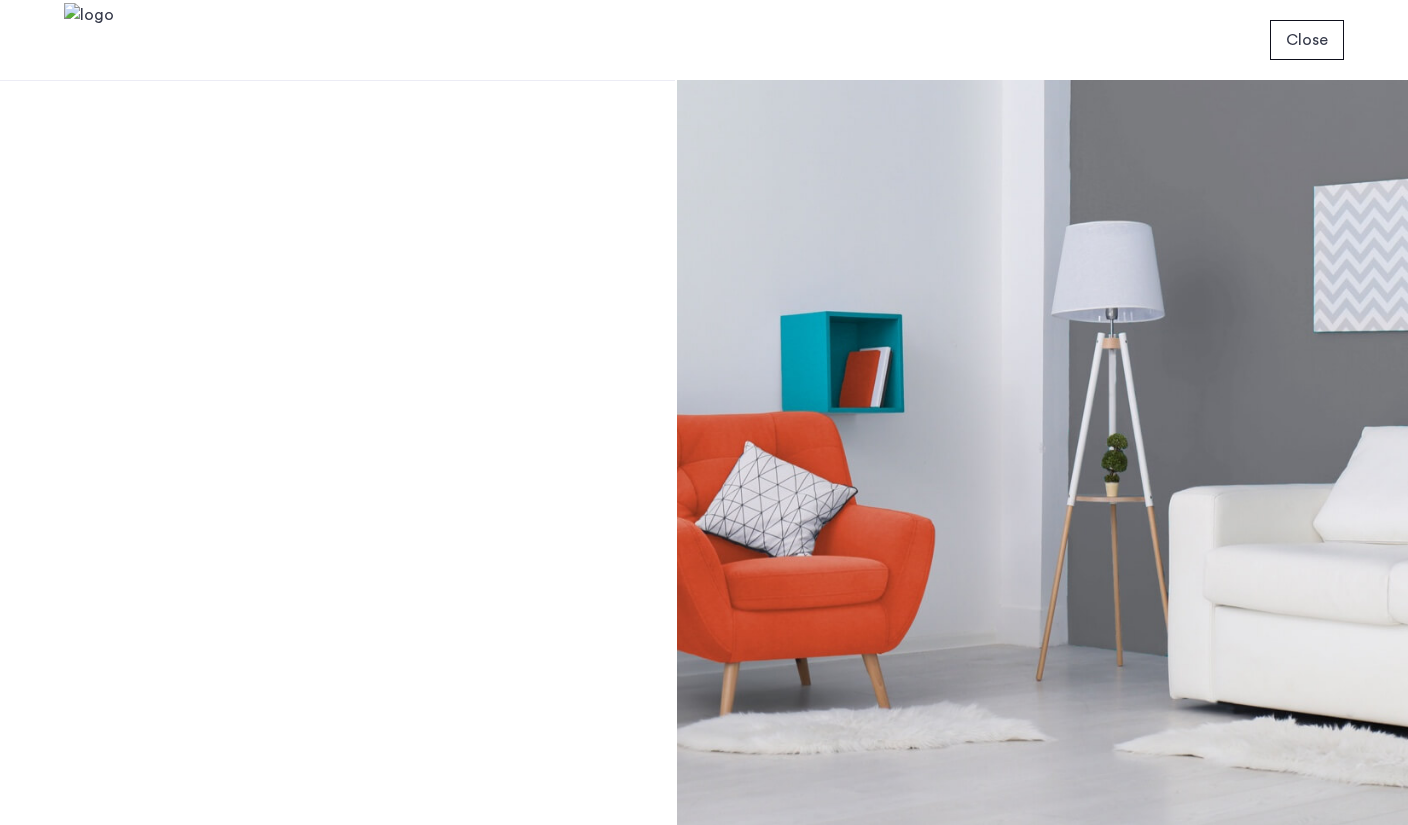 scroll, scrollTop: 0, scrollLeft: 0, axis: both 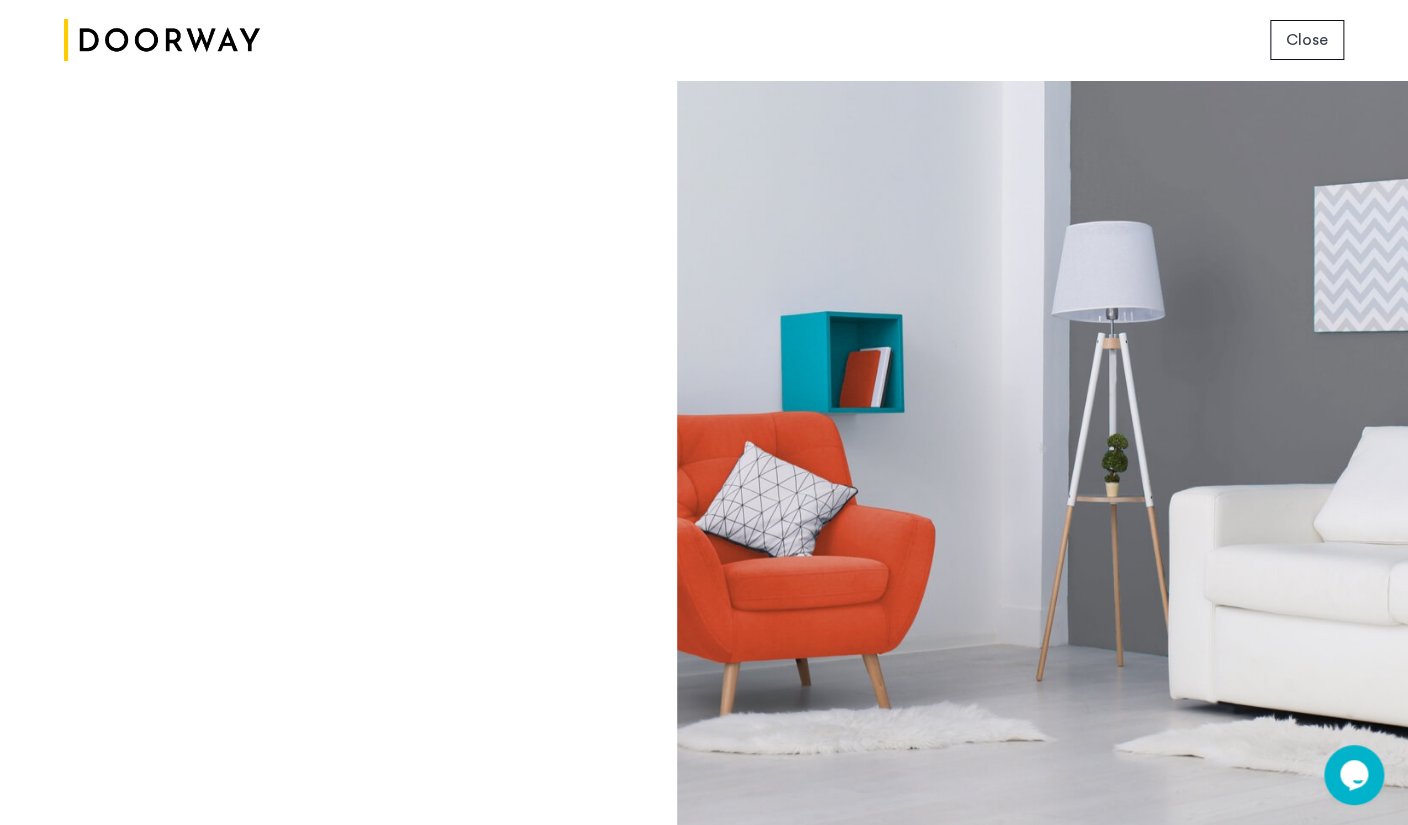 click on "Close" 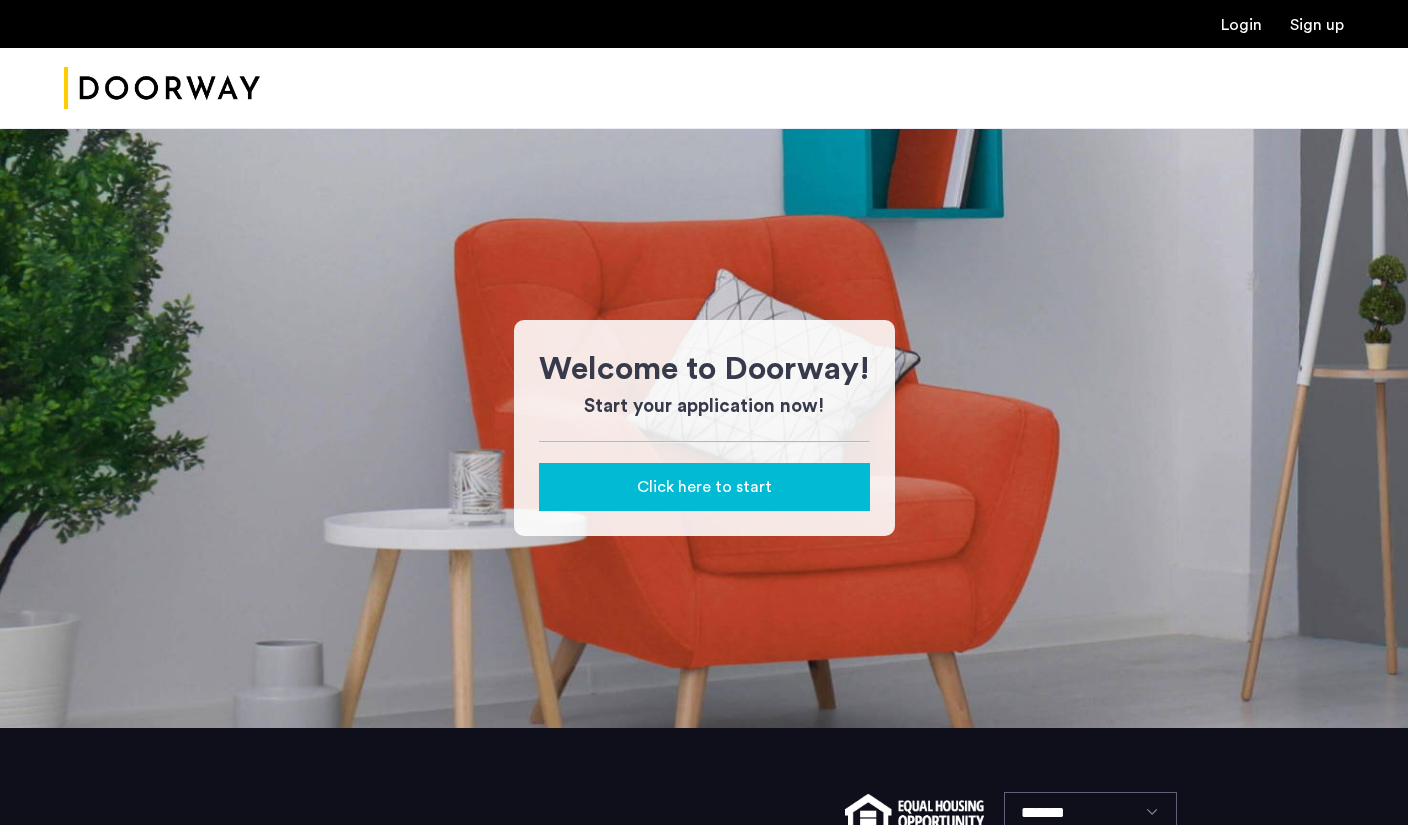 scroll, scrollTop: 0, scrollLeft: 0, axis: both 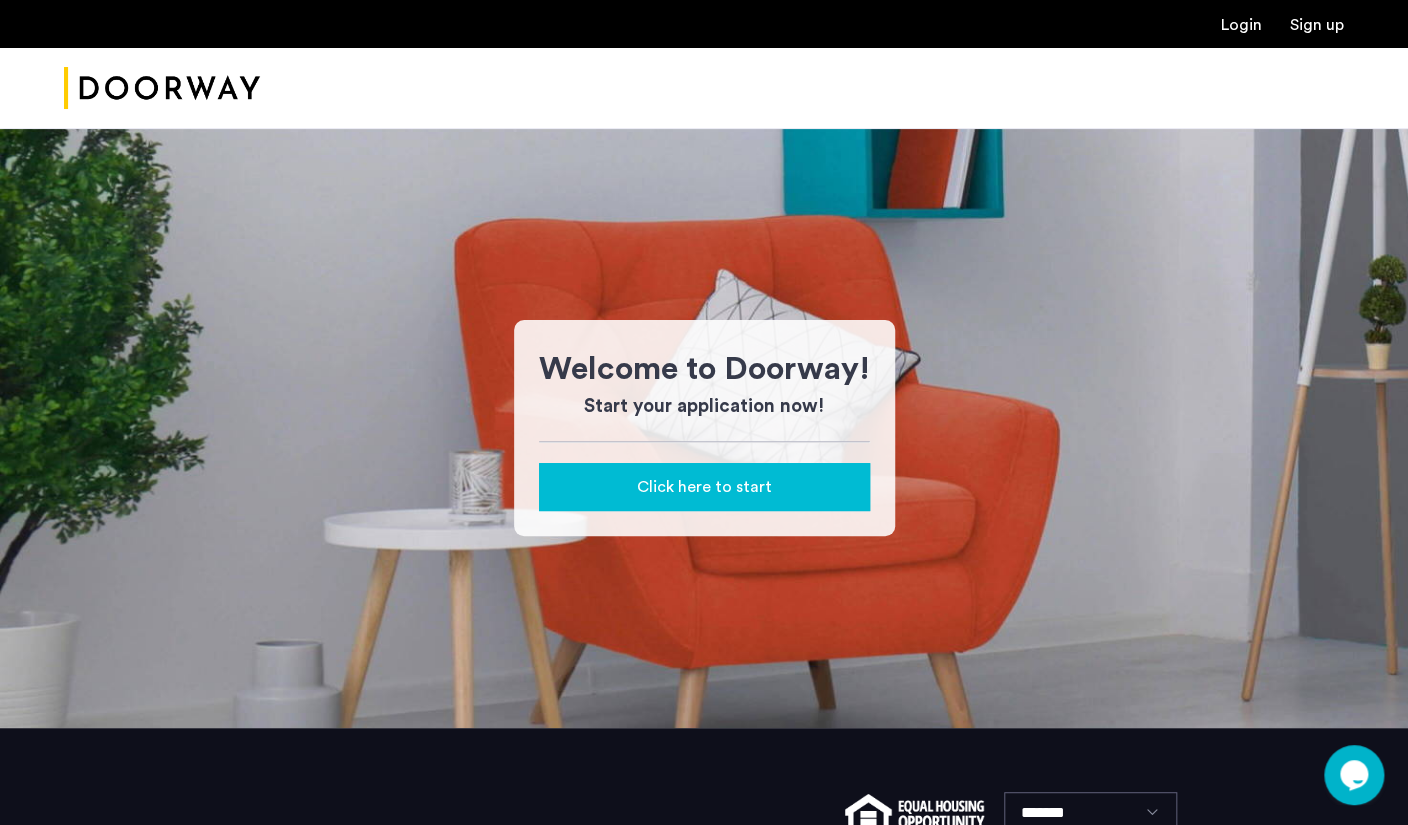 click on "Login Sign up" at bounding box center (704, 24) 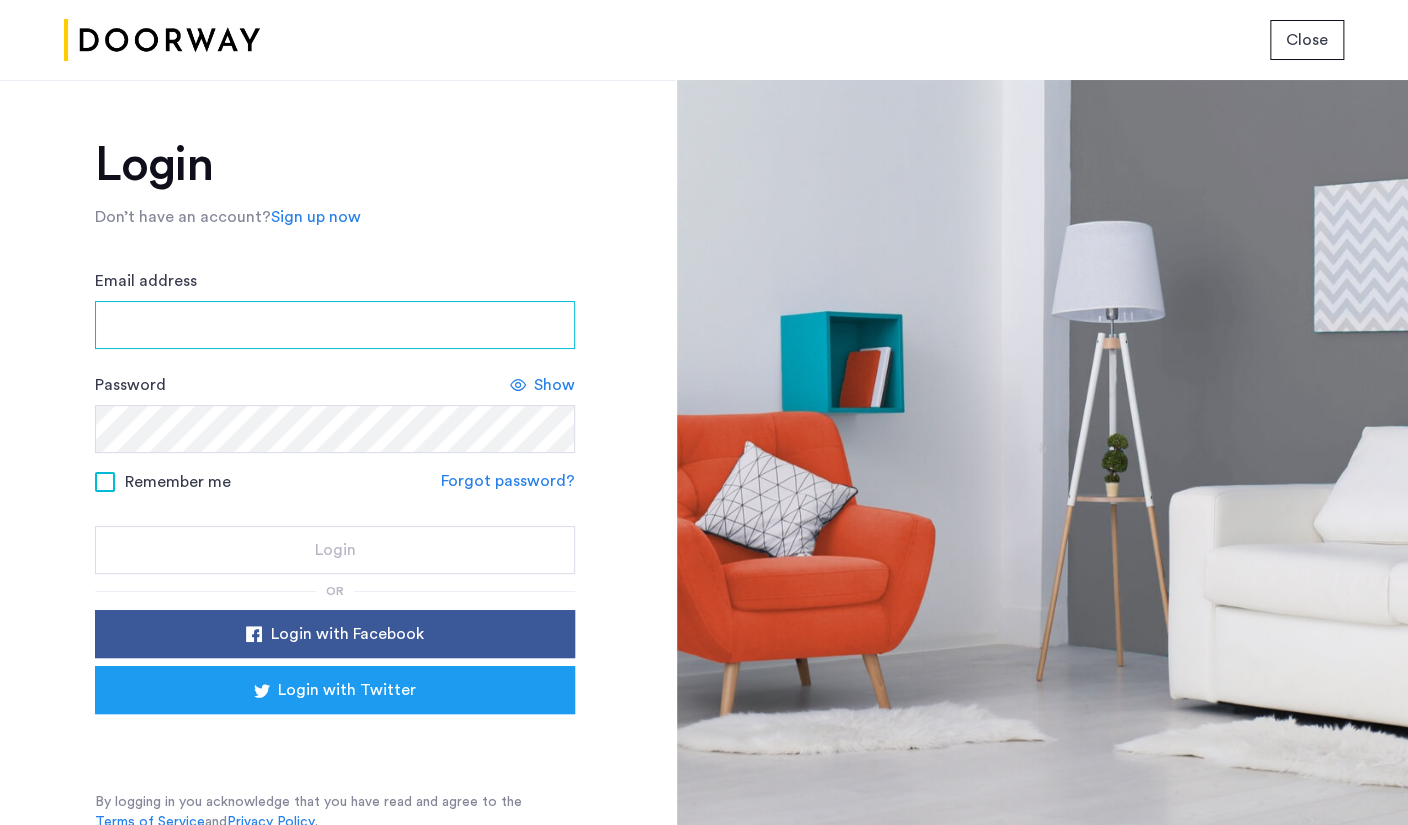 click on "Email address" at bounding box center [335, 325] 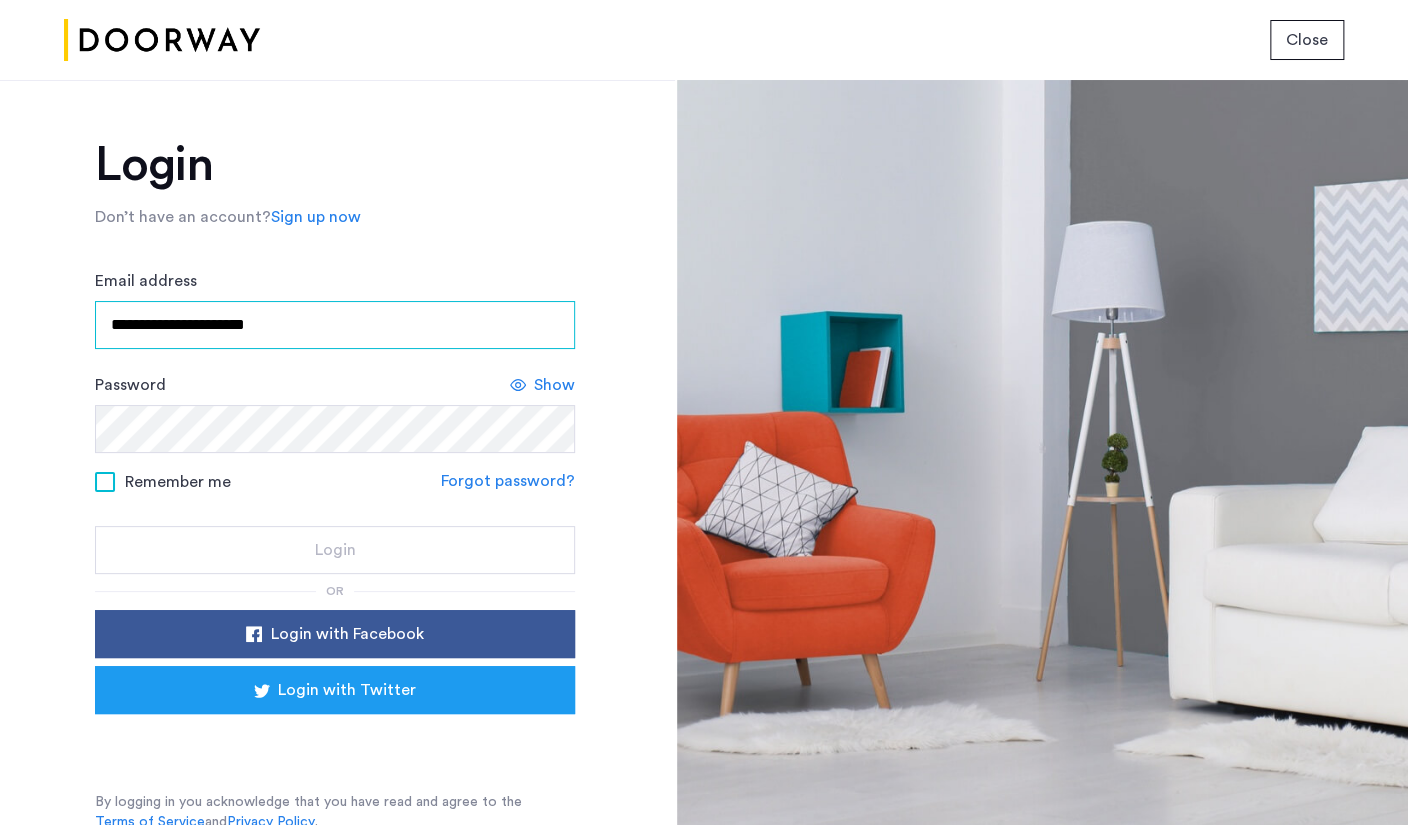 type on "**********" 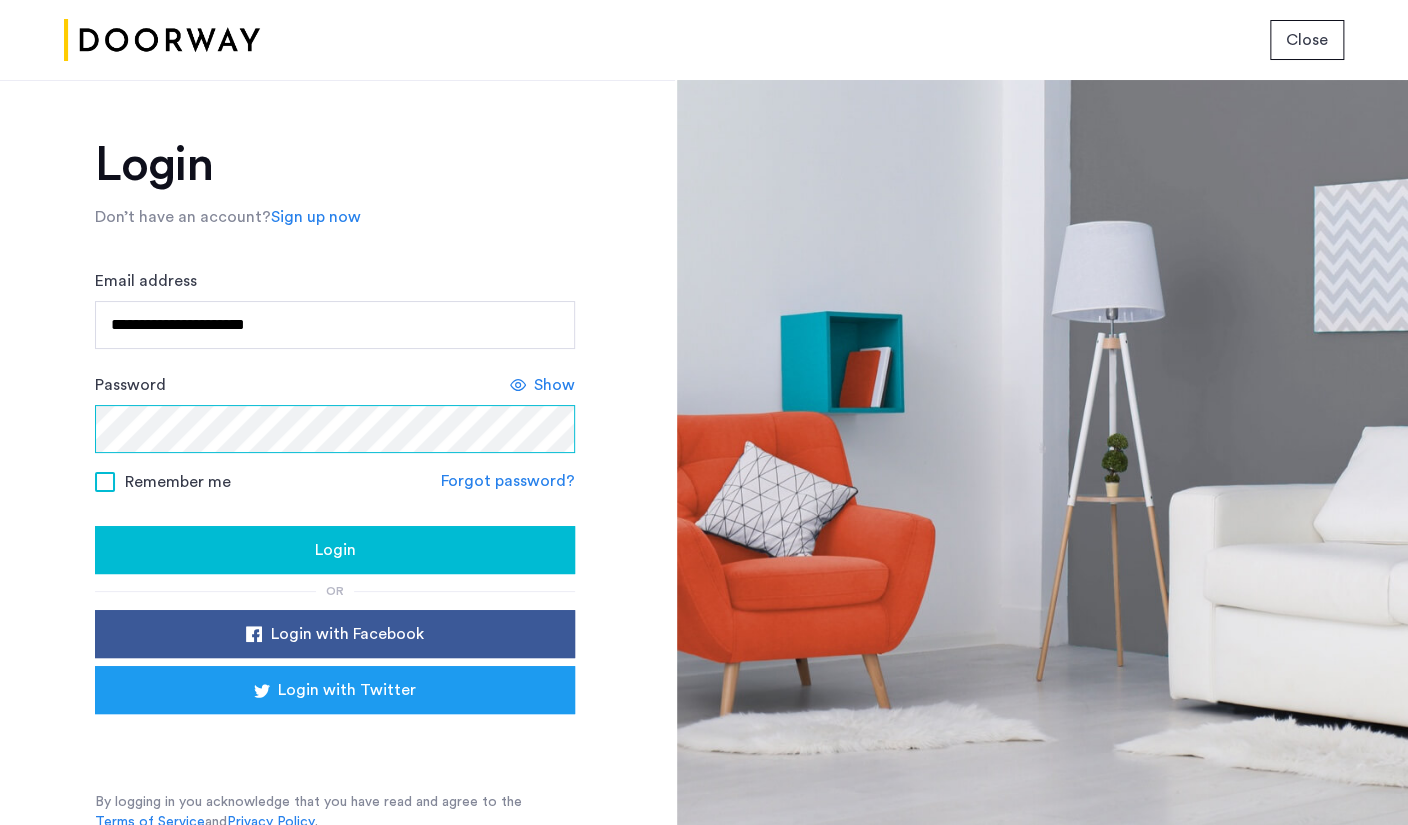 click on "Login" 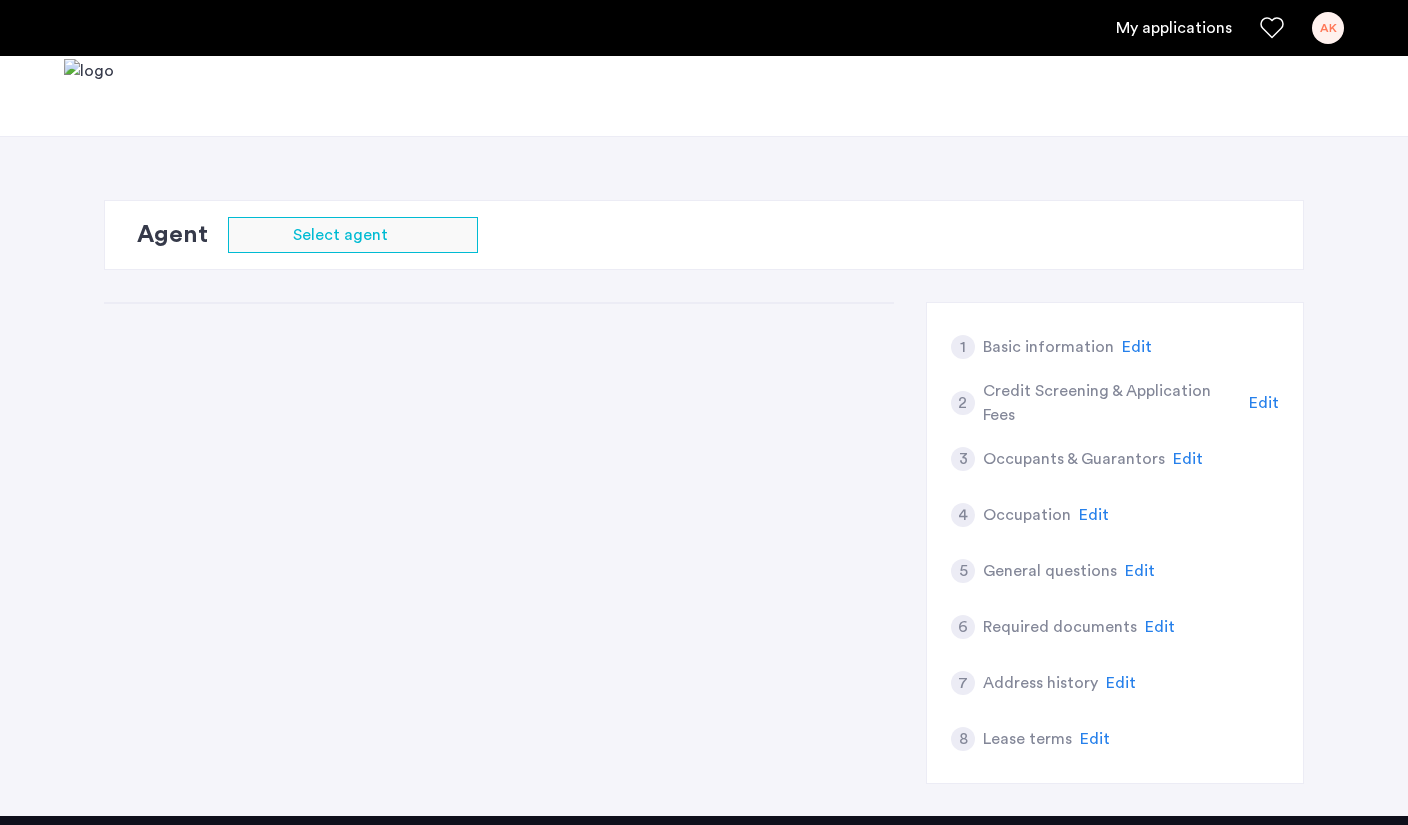 scroll, scrollTop: 0, scrollLeft: 0, axis: both 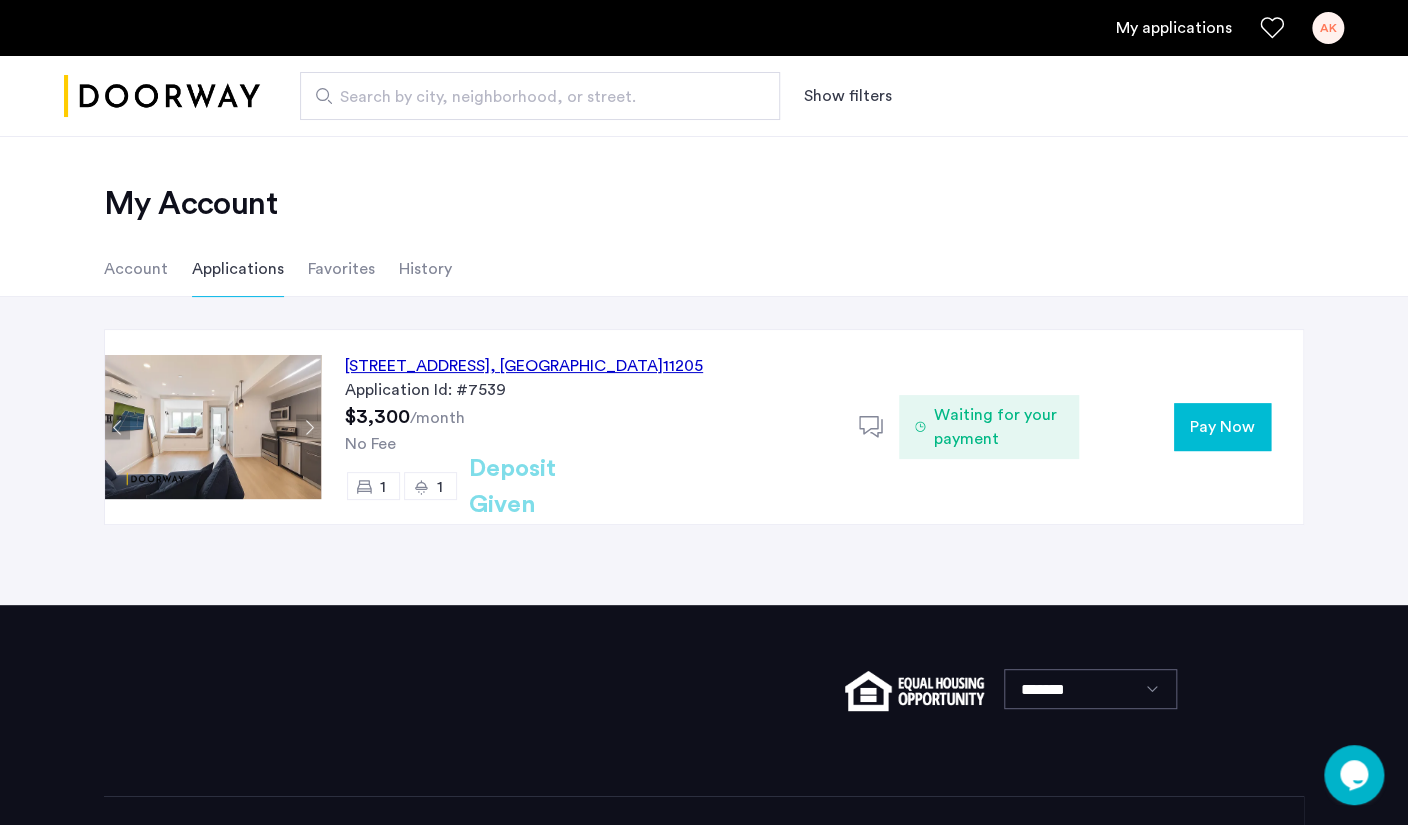 click on "Pay Now" 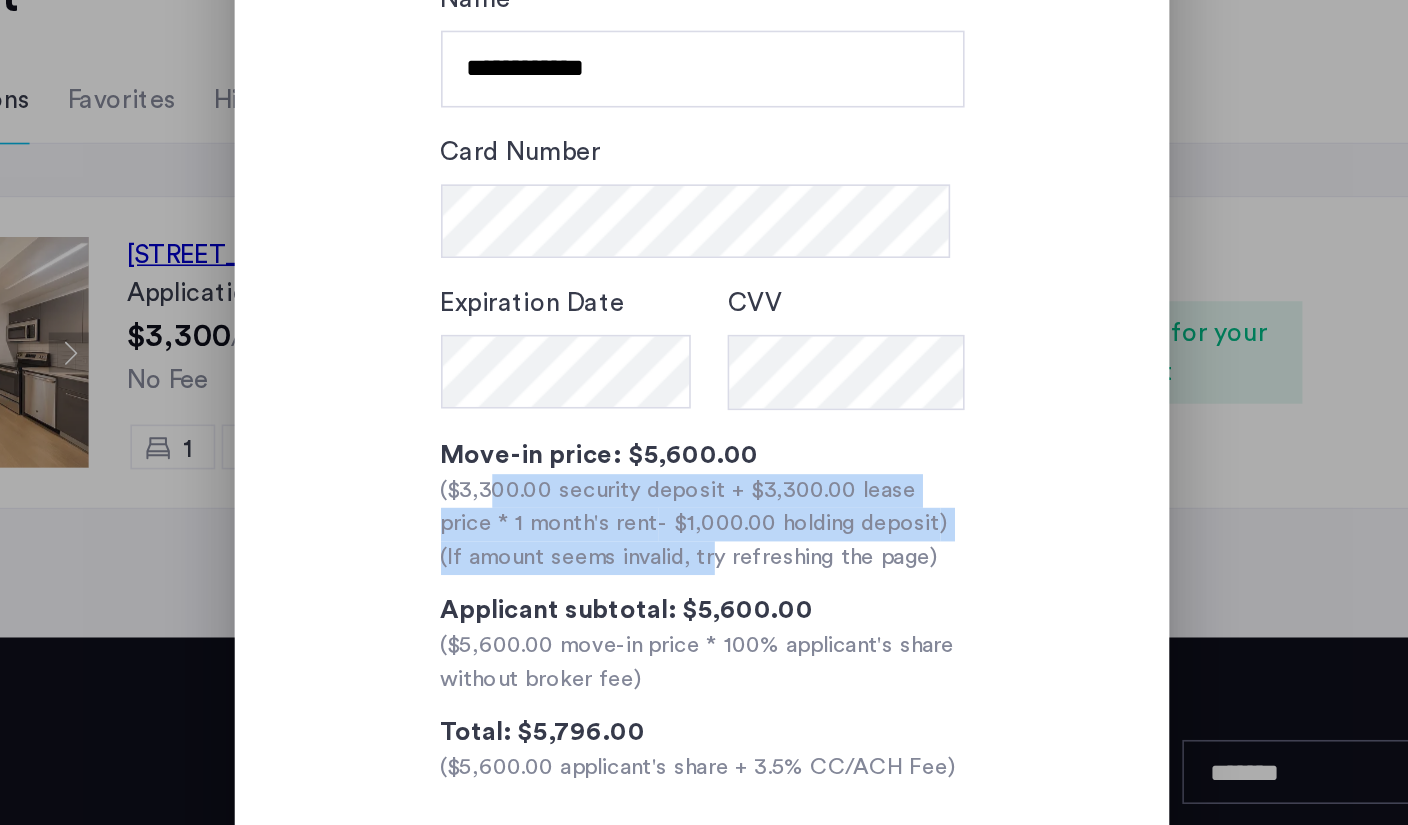 drag, startPoint x: 708, startPoint y: 551, endPoint x: 567, endPoint y: 509, distance: 147.12239 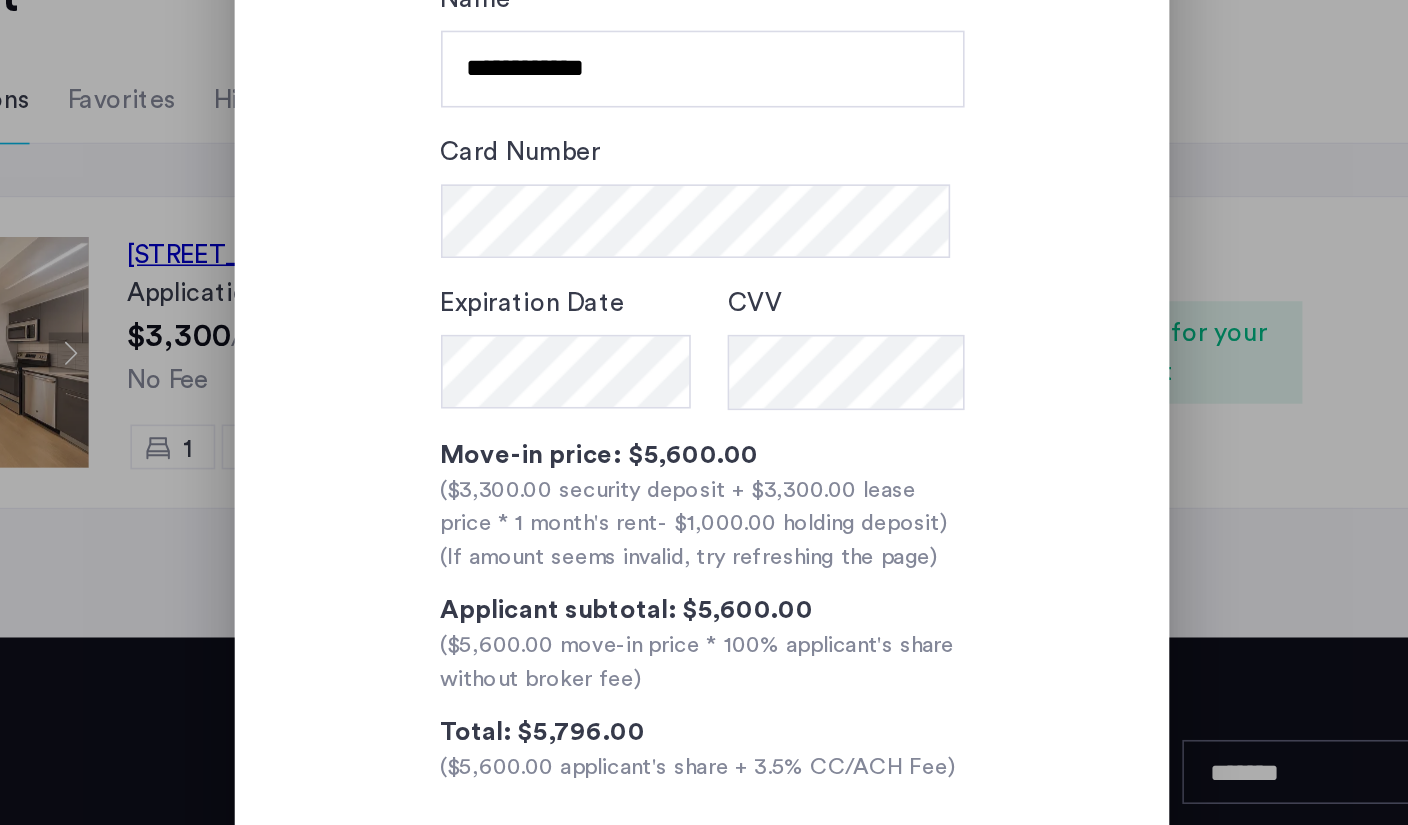 click on "($3,300.00 security deposit + $3,300.00 lease price * 1 month's rent  - $1,000.00 holding deposit )" at bounding box center [704, 524] 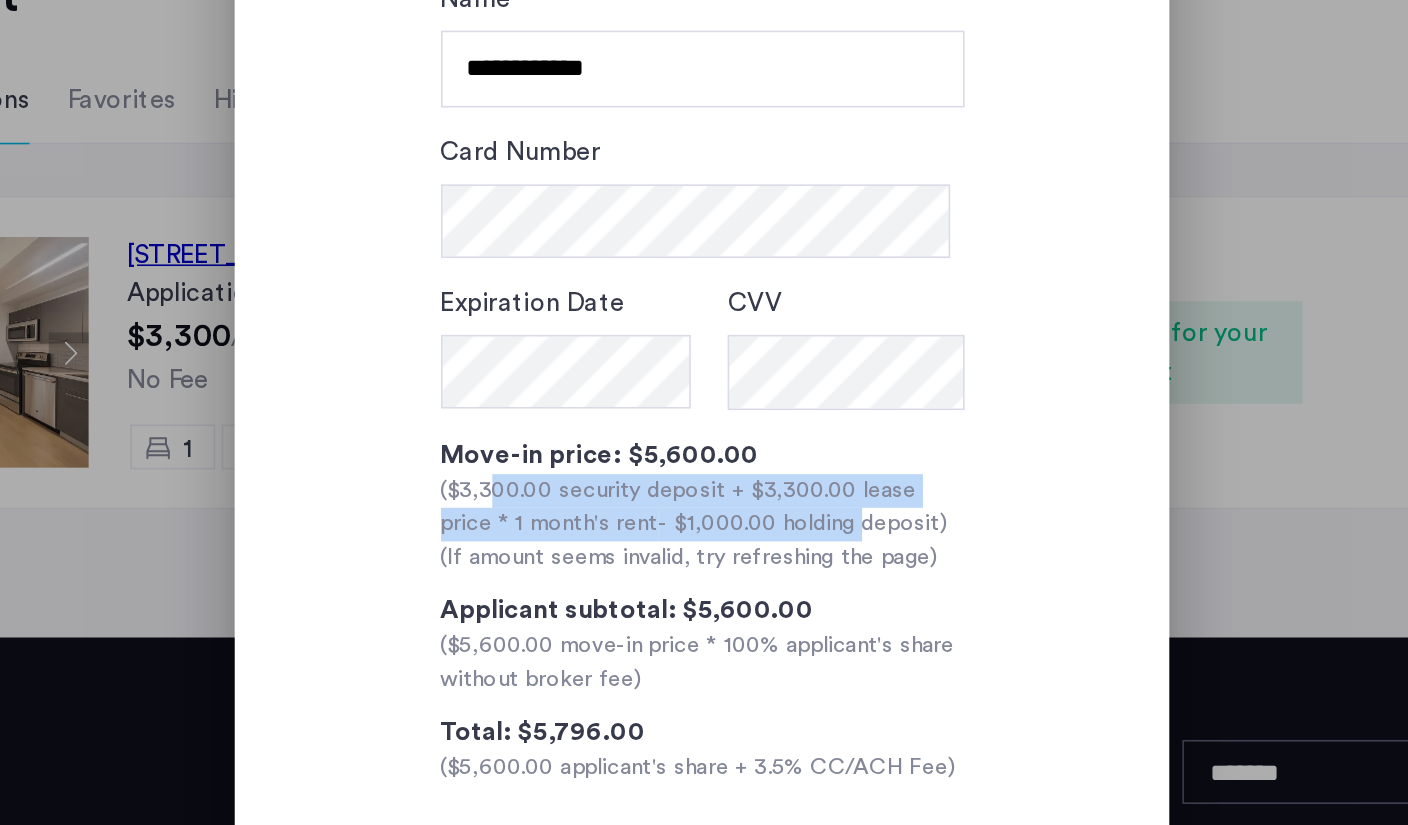 drag, startPoint x: 567, startPoint y: 509, endPoint x: 746, endPoint y: 526, distance: 179.80545 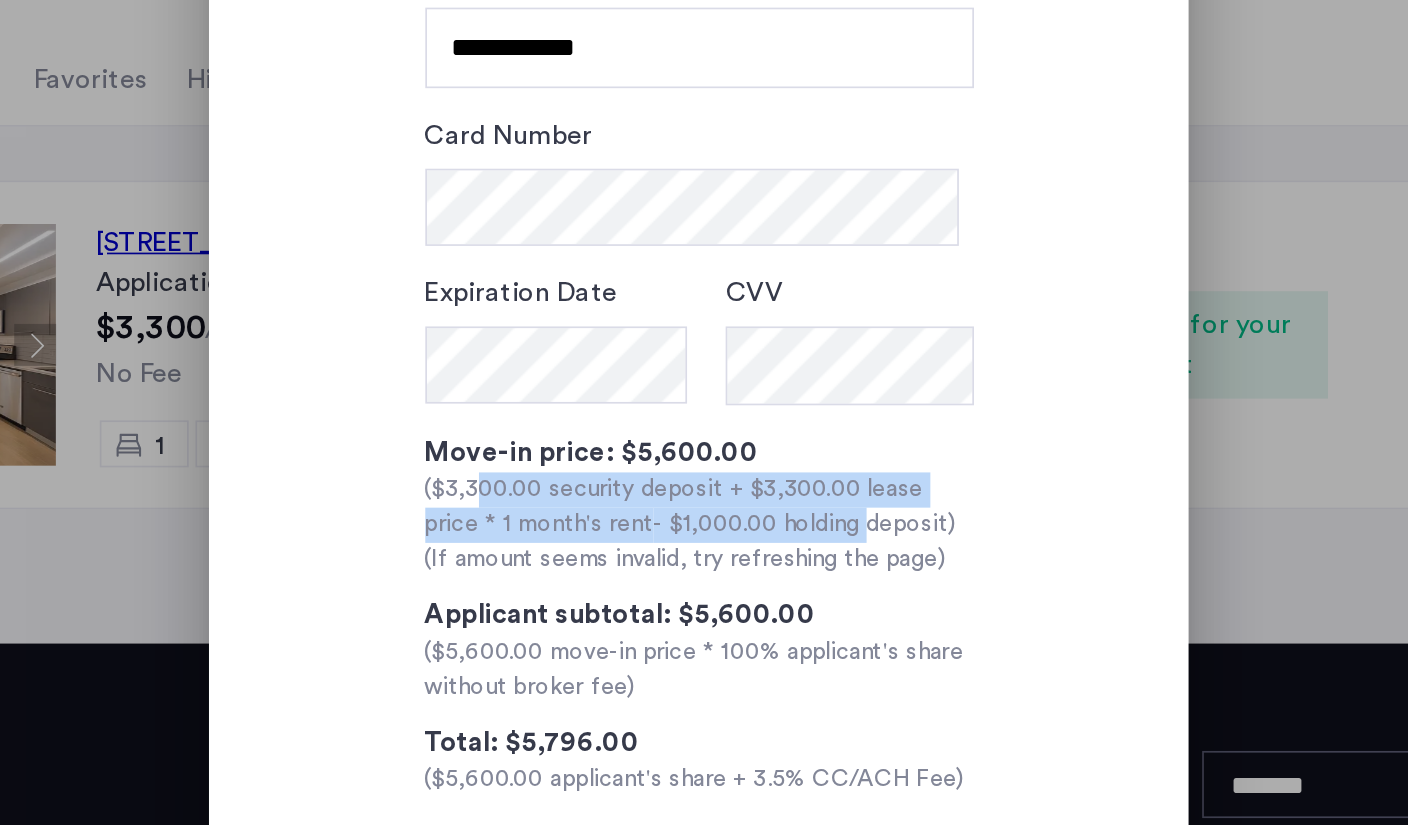 click on "($3,300.00 security deposit + $3,300.00 lease price * 1 month's rent  - $1,000.00 holding deposit )" at bounding box center (704, 524) 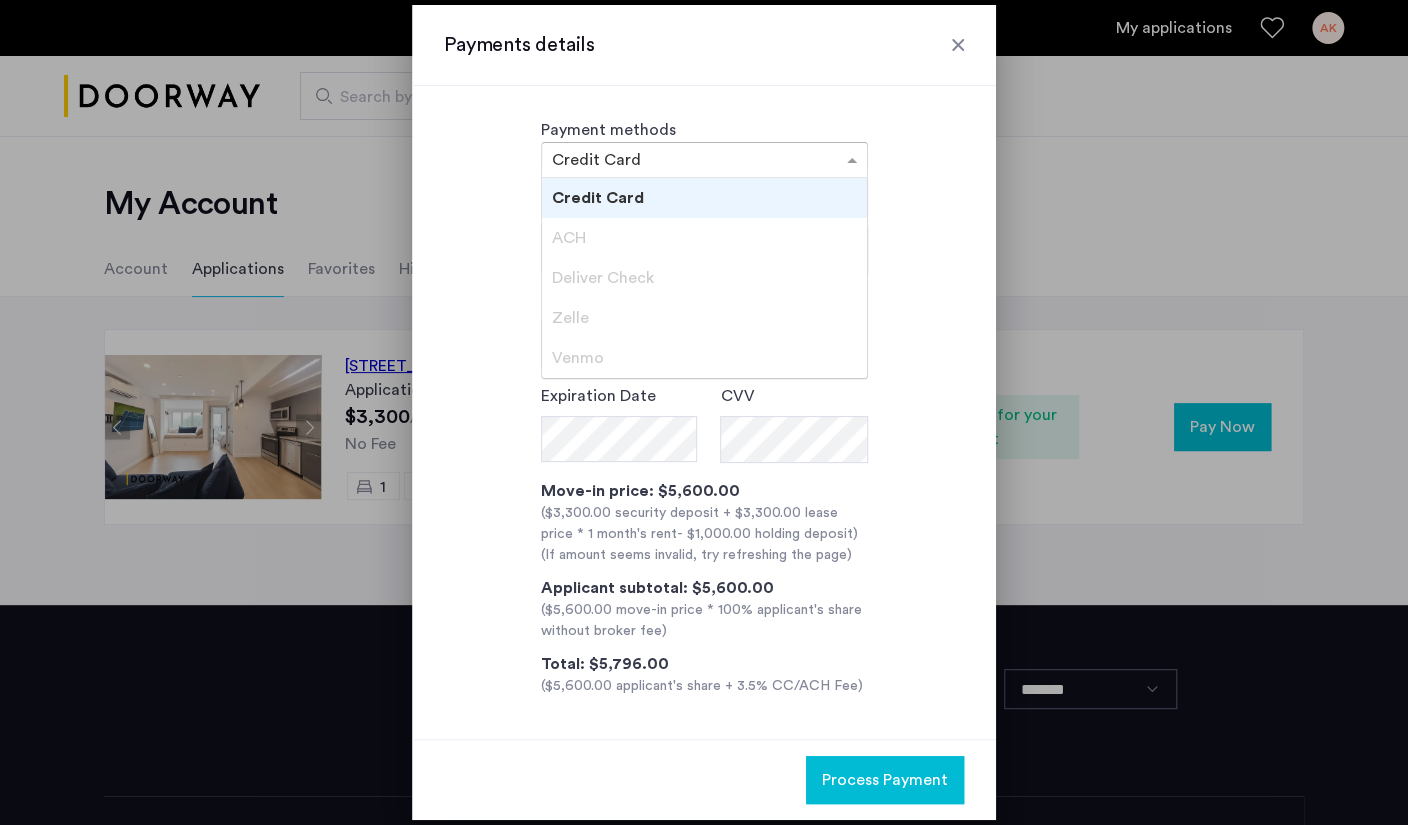 click at bounding box center [684, 162] 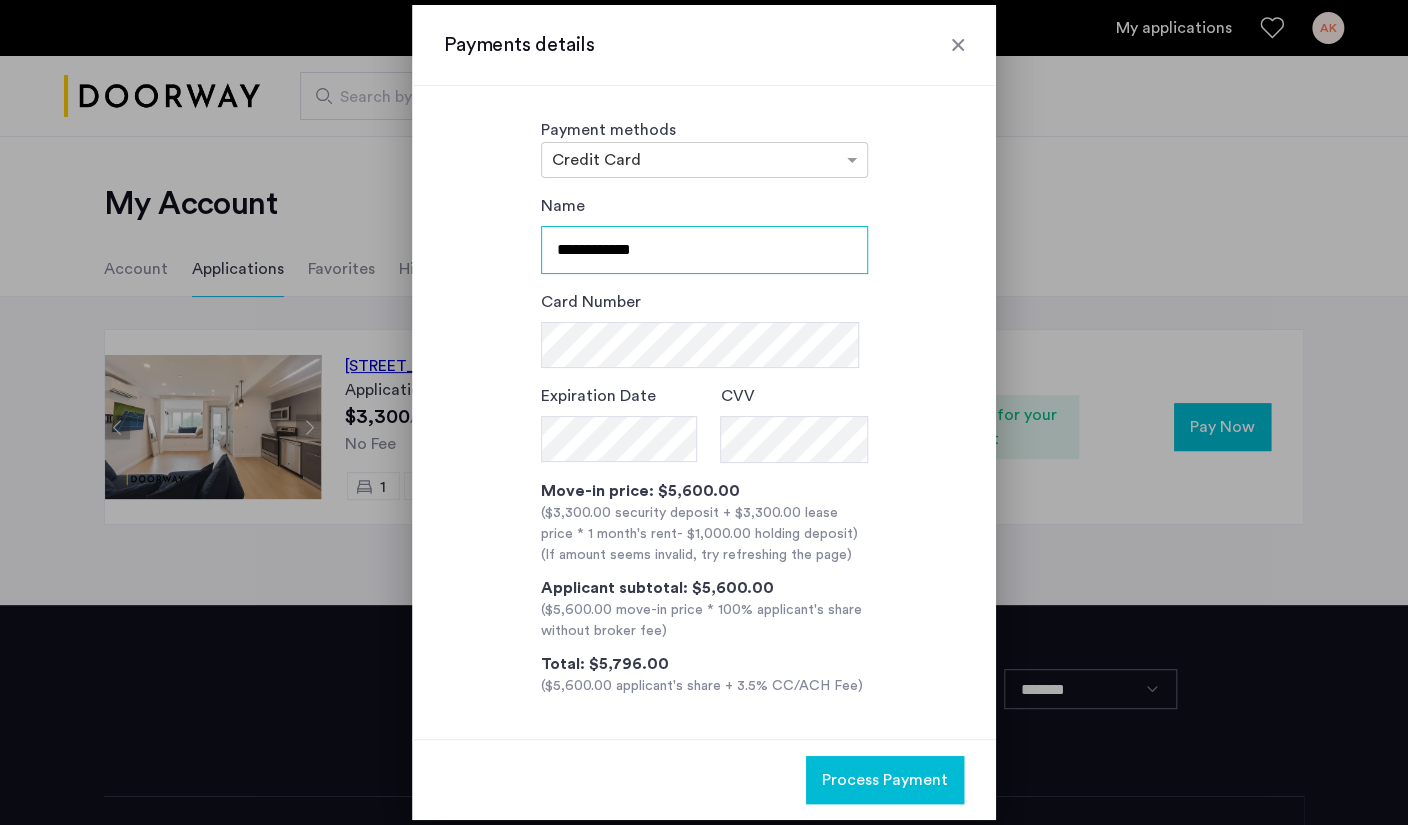 click on "**********" at bounding box center (704, 250) 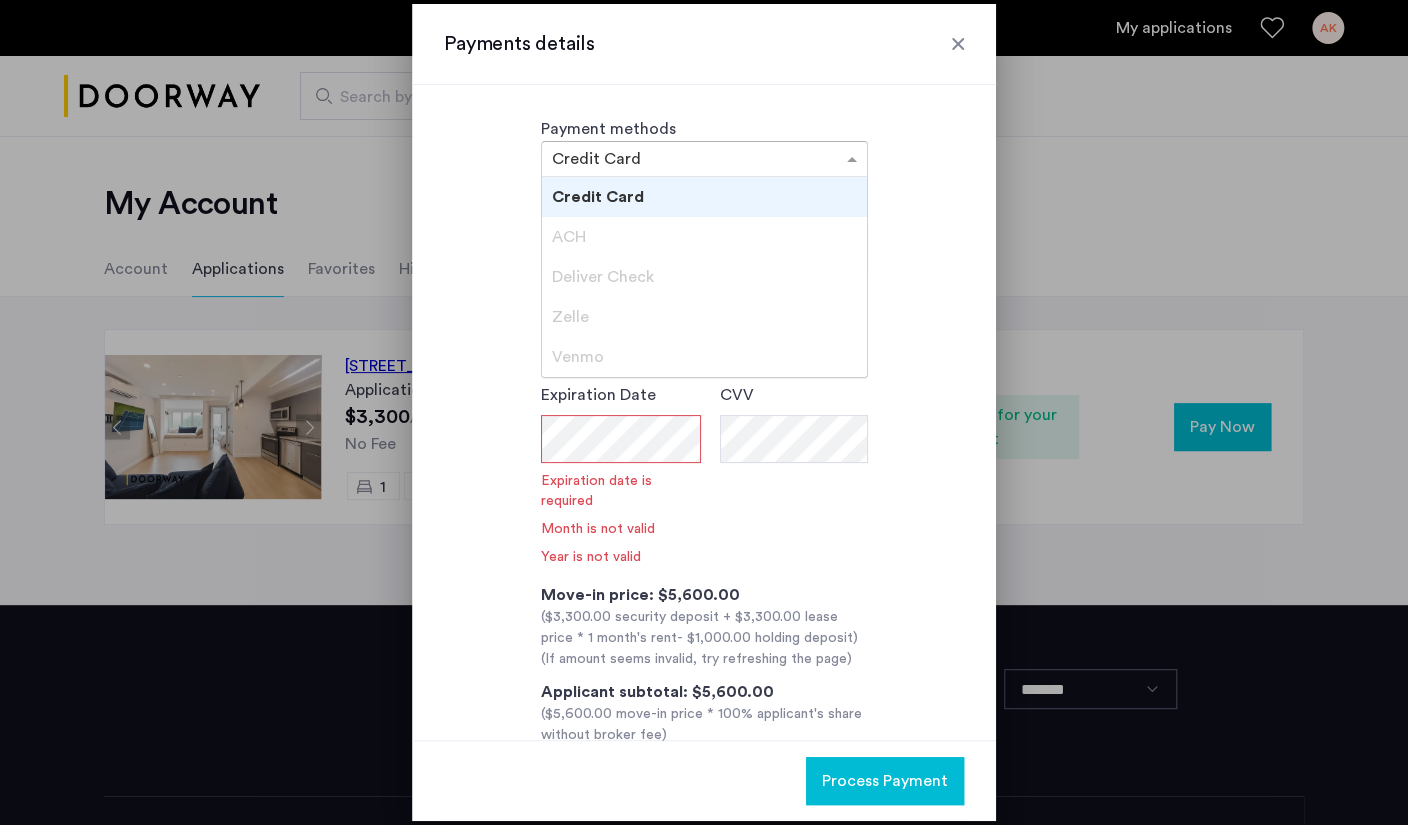 click at bounding box center [684, 161] 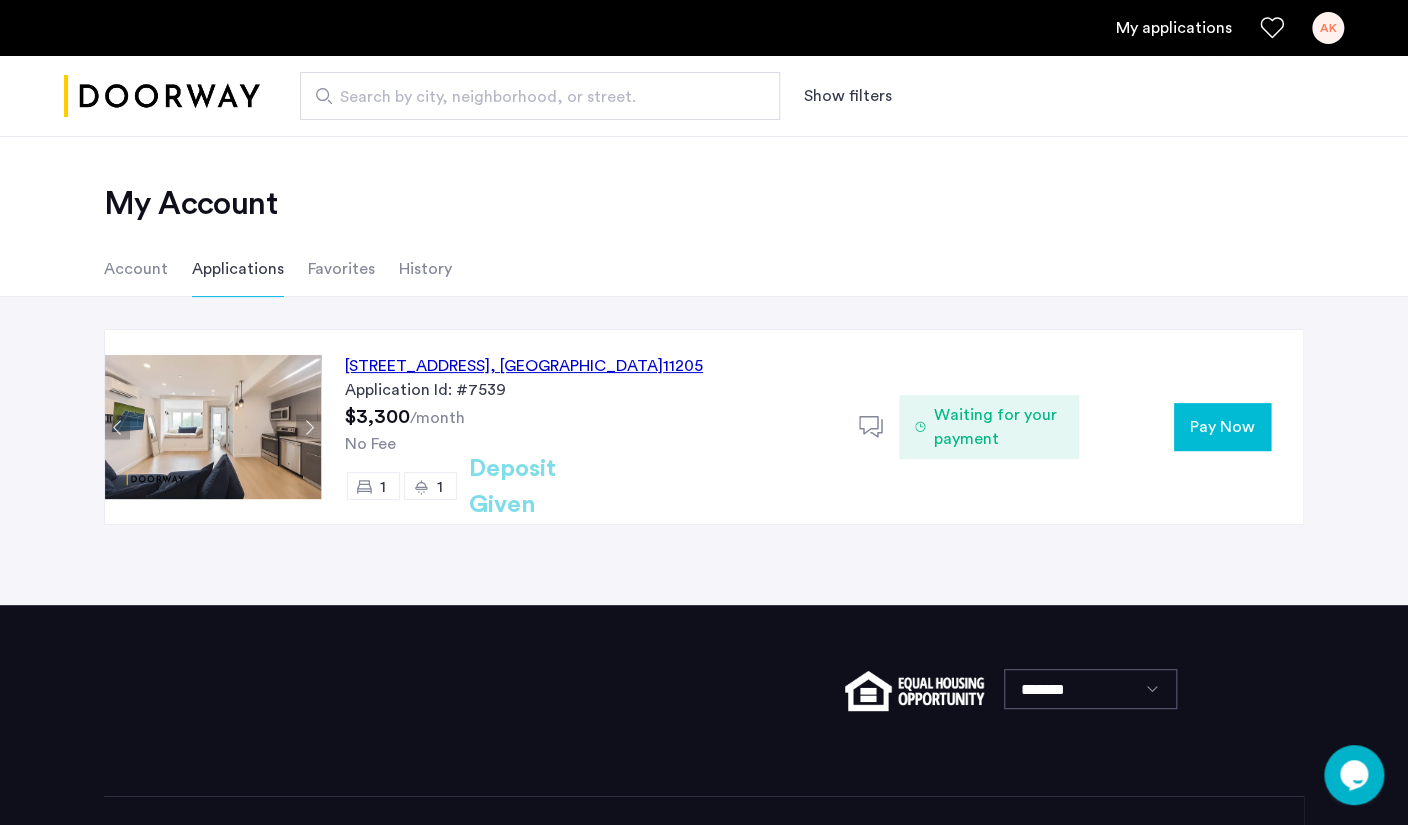 click on "Pay Now" 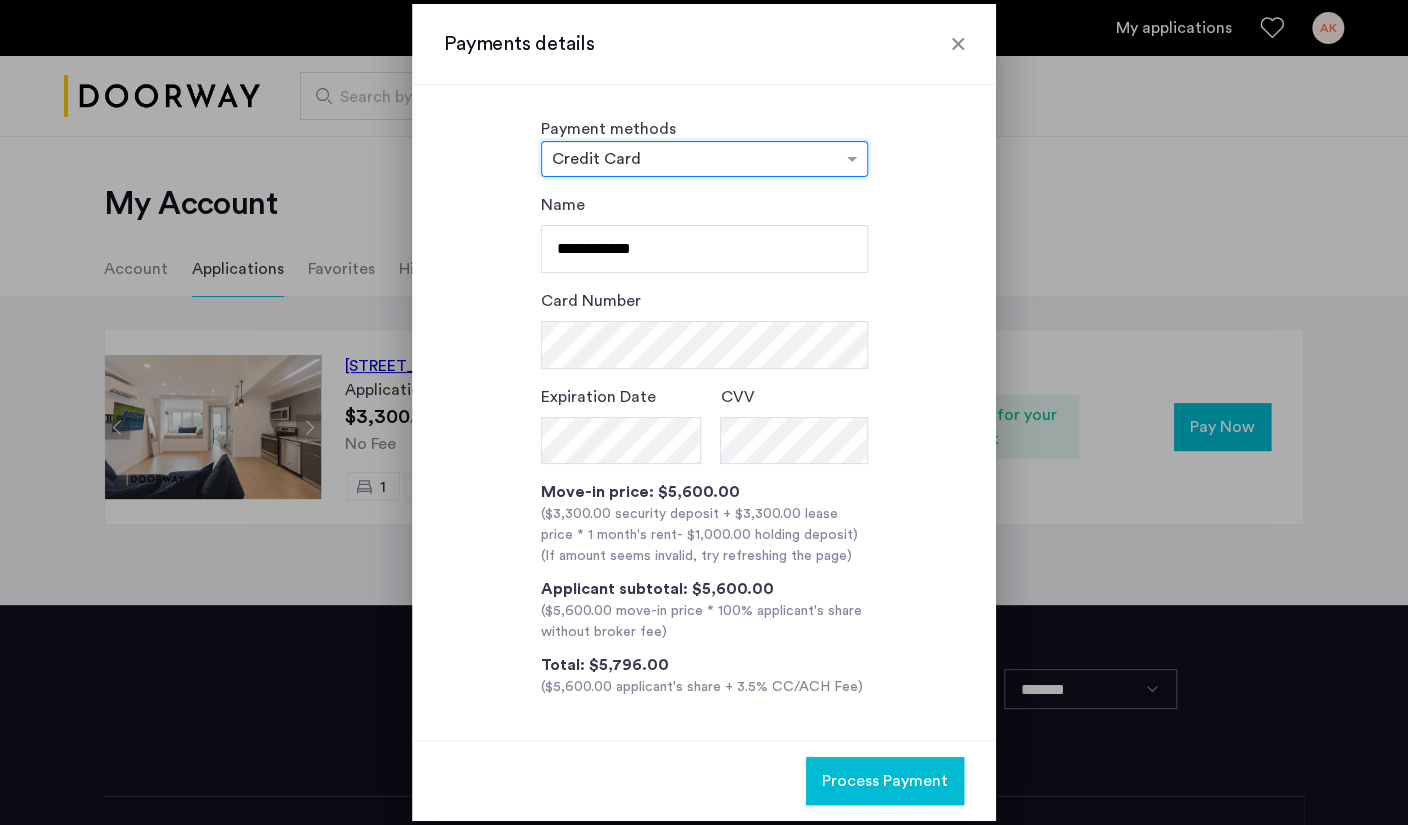 click at bounding box center [704, 159] 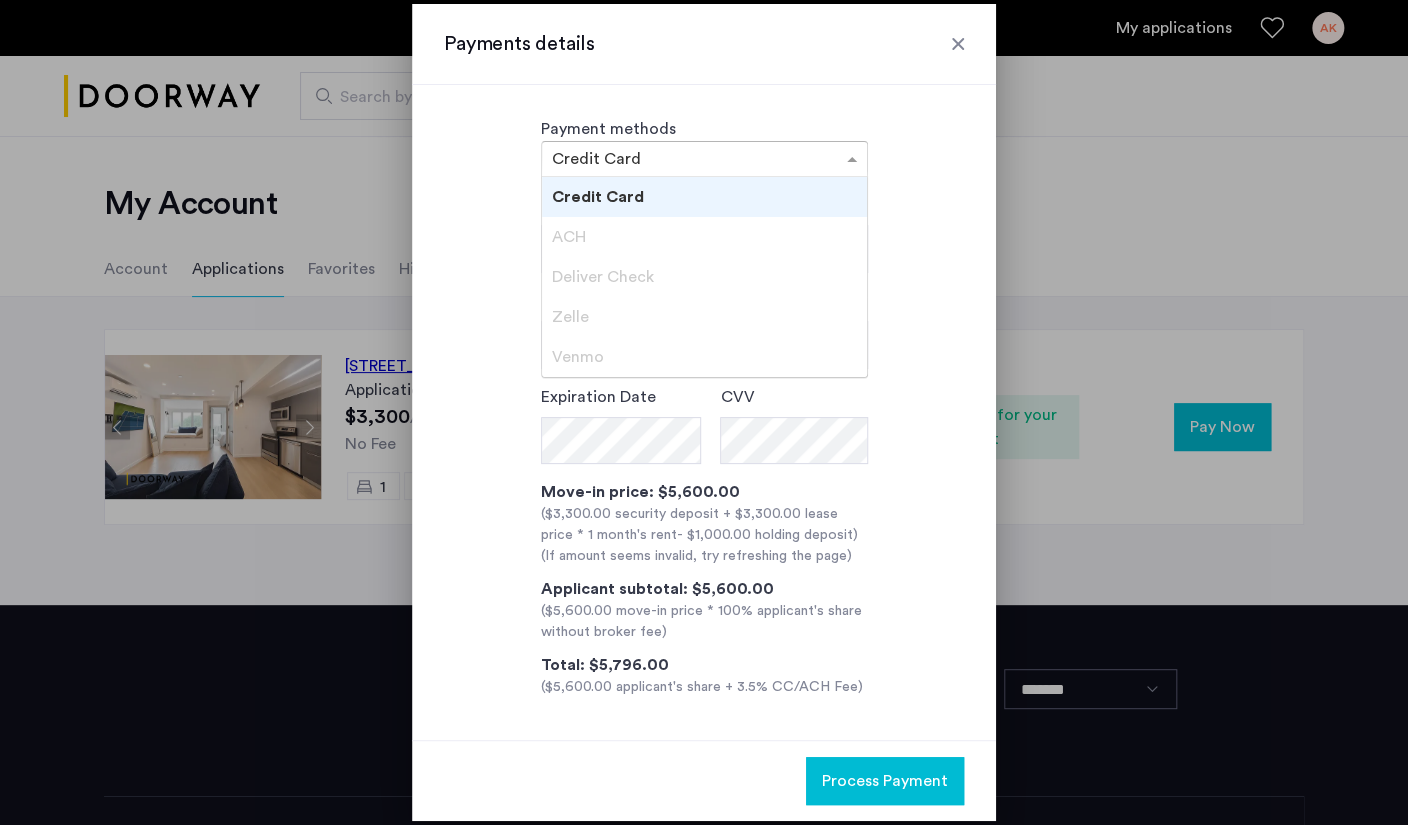 click on "ACH" at bounding box center (704, 237) 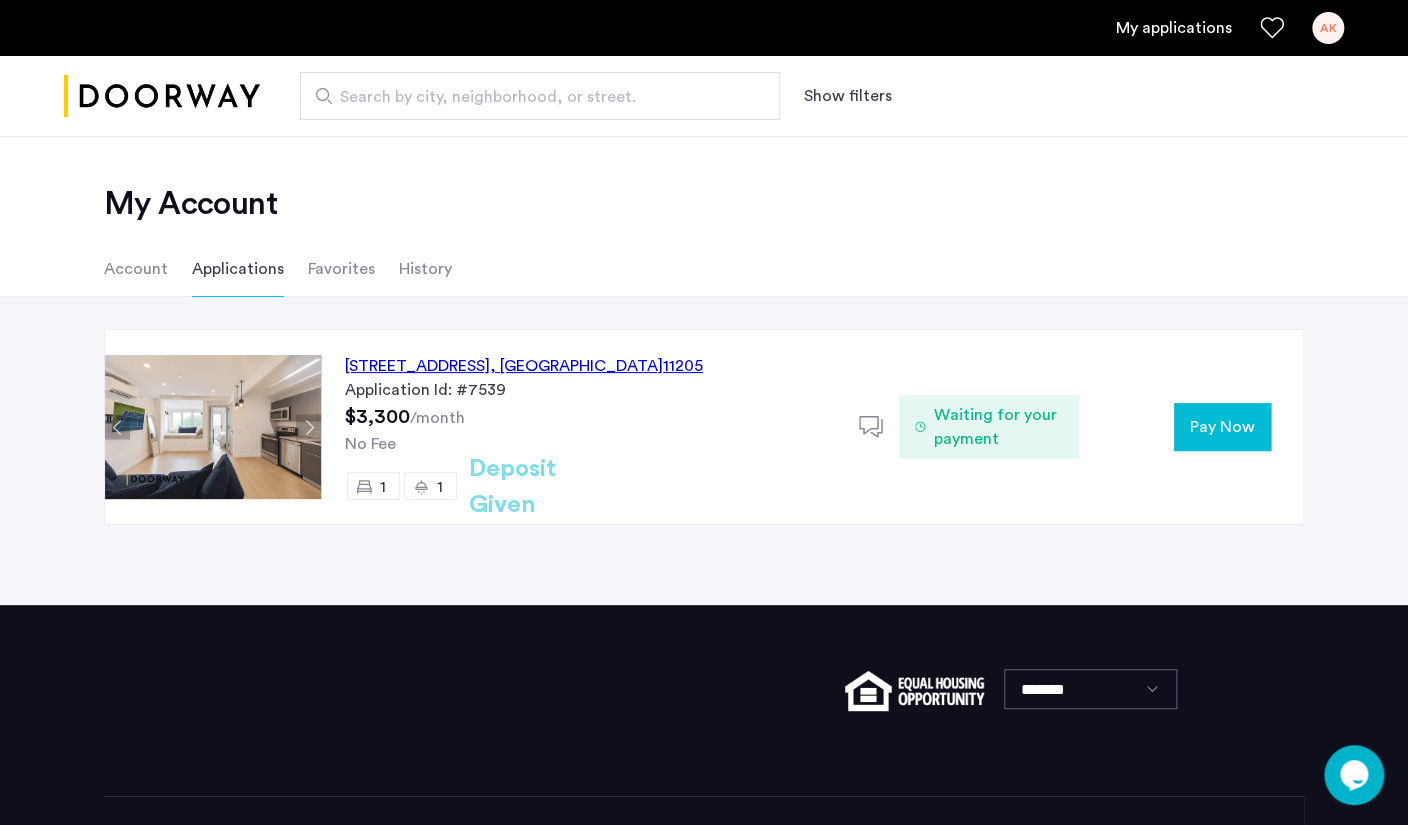 click 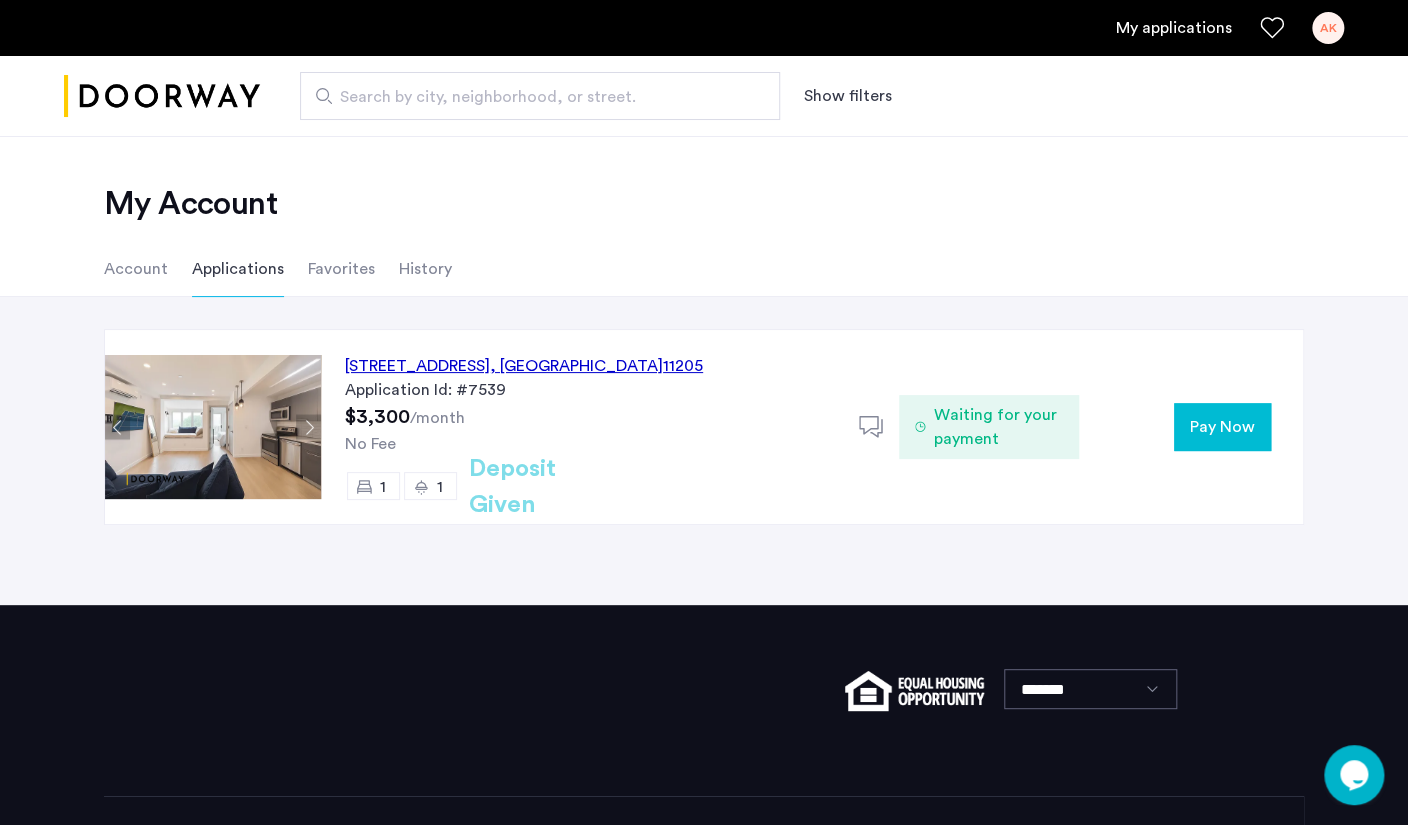click on "Pay Now" 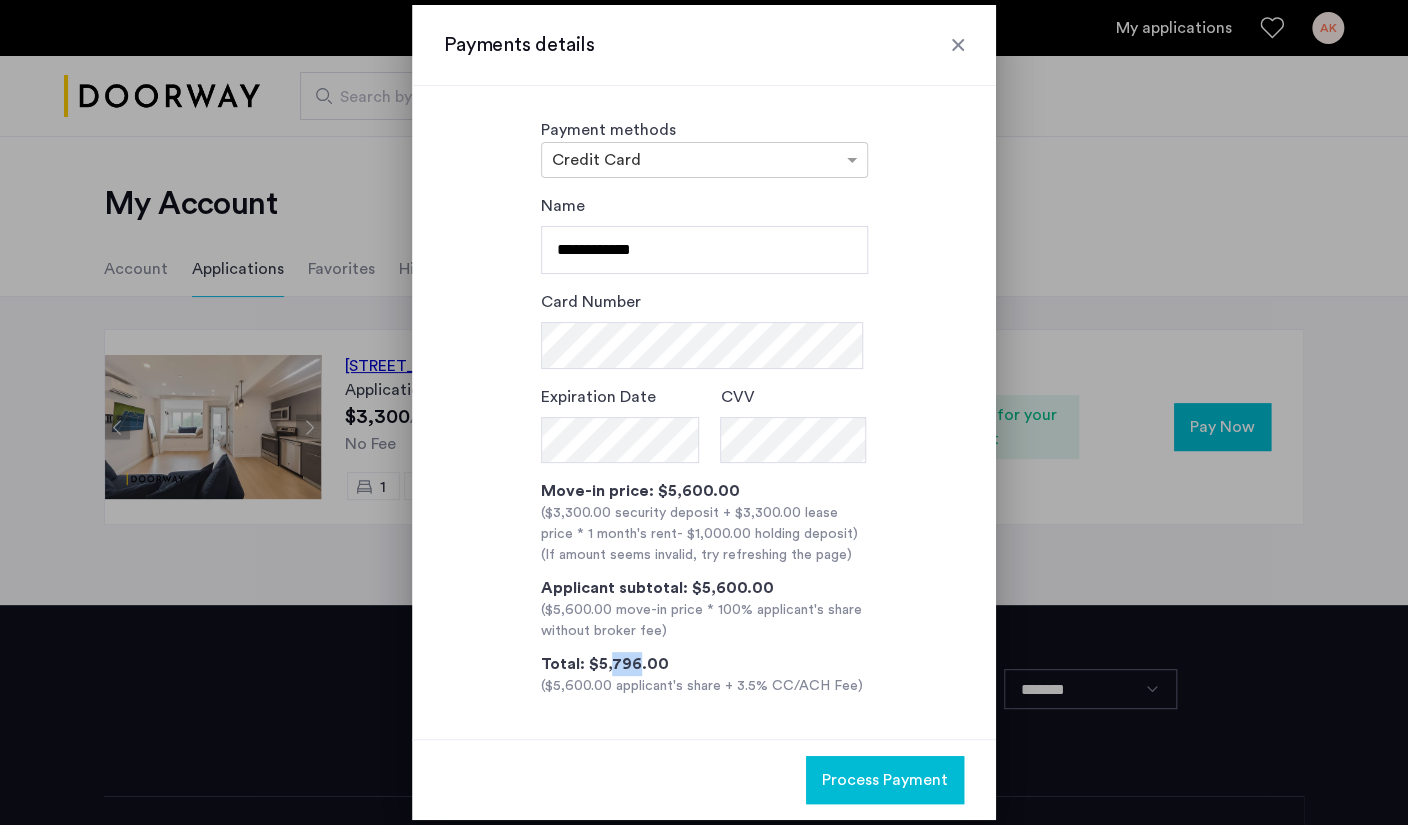 drag, startPoint x: 609, startPoint y: 662, endPoint x: 636, endPoint y: 667, distance: 27.45906 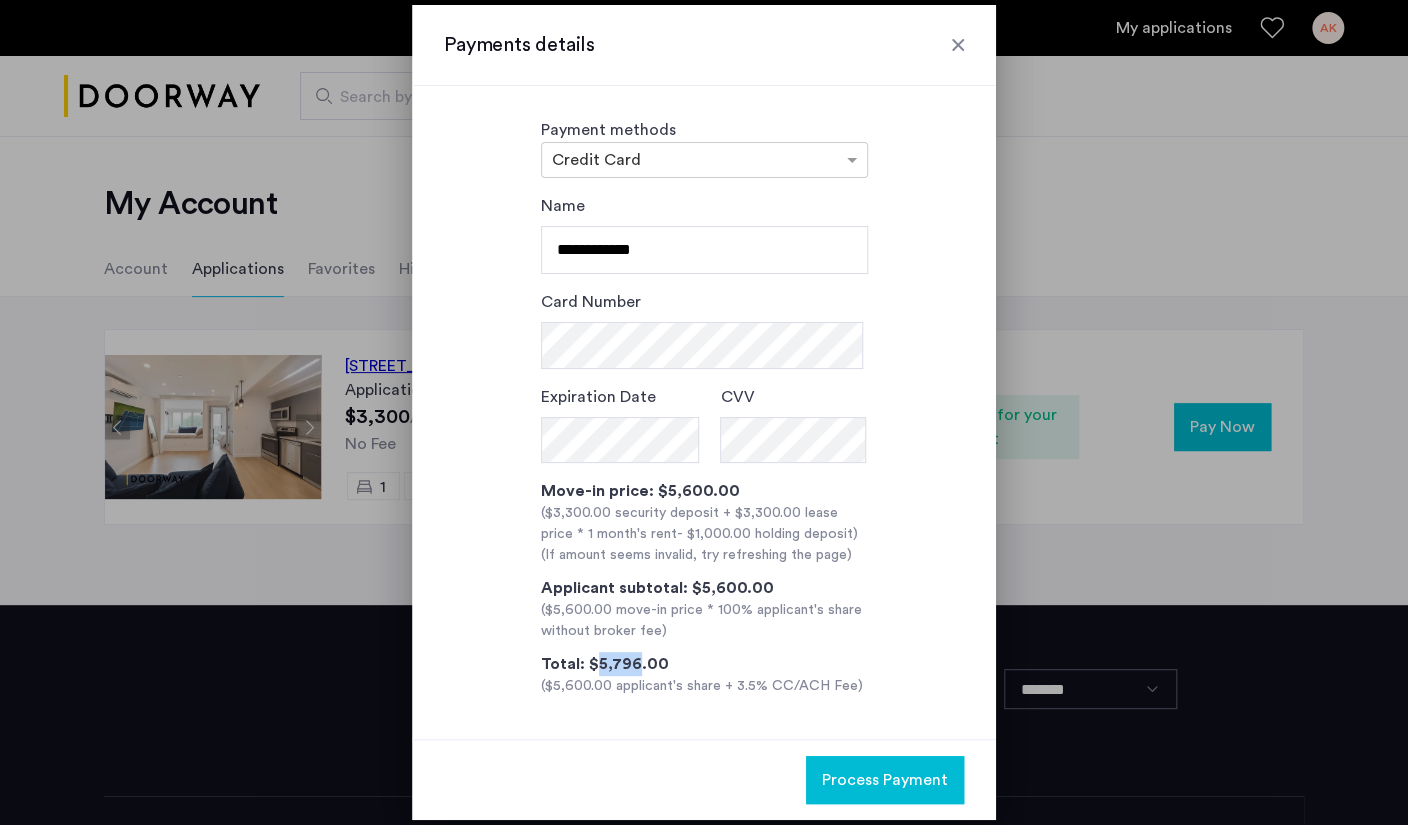 drag, startPoint x: 636, startPoint y: 667, endPoint x: 595, endPoint y: 666, distance: 41.01219 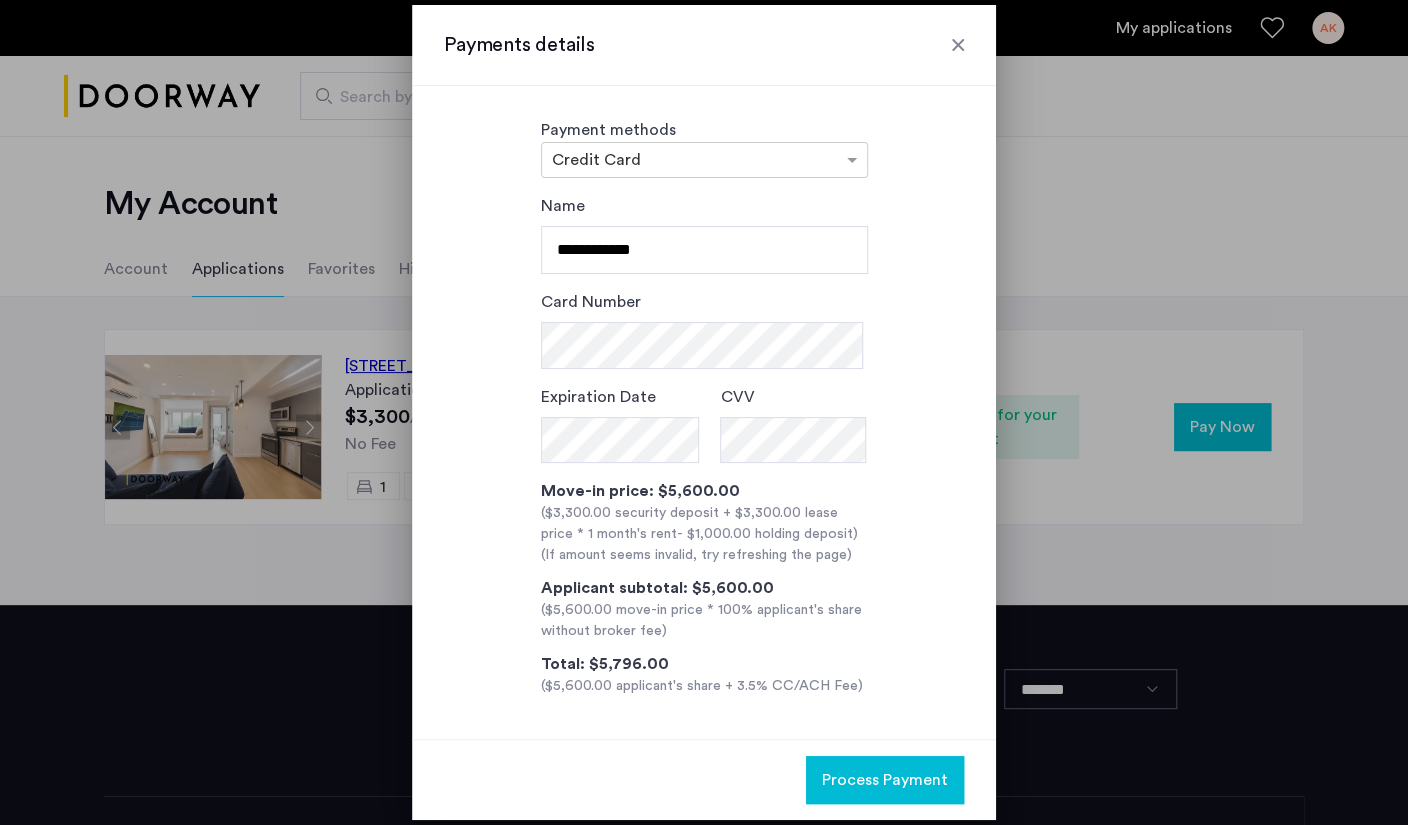 click on "($5,600.00 move-in price * 100% applicant's share without broker fee)" at bounding box center [704, 621] 